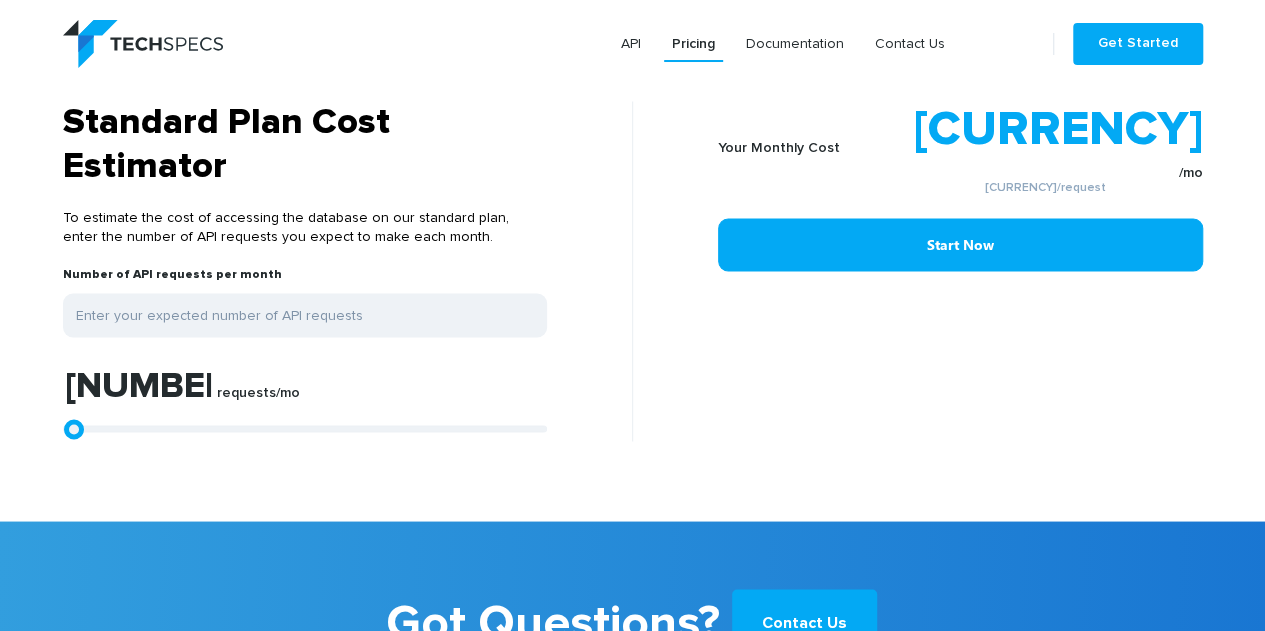 scroll, scrollTop: 1500, scrollLeft: 0, axis: vertical 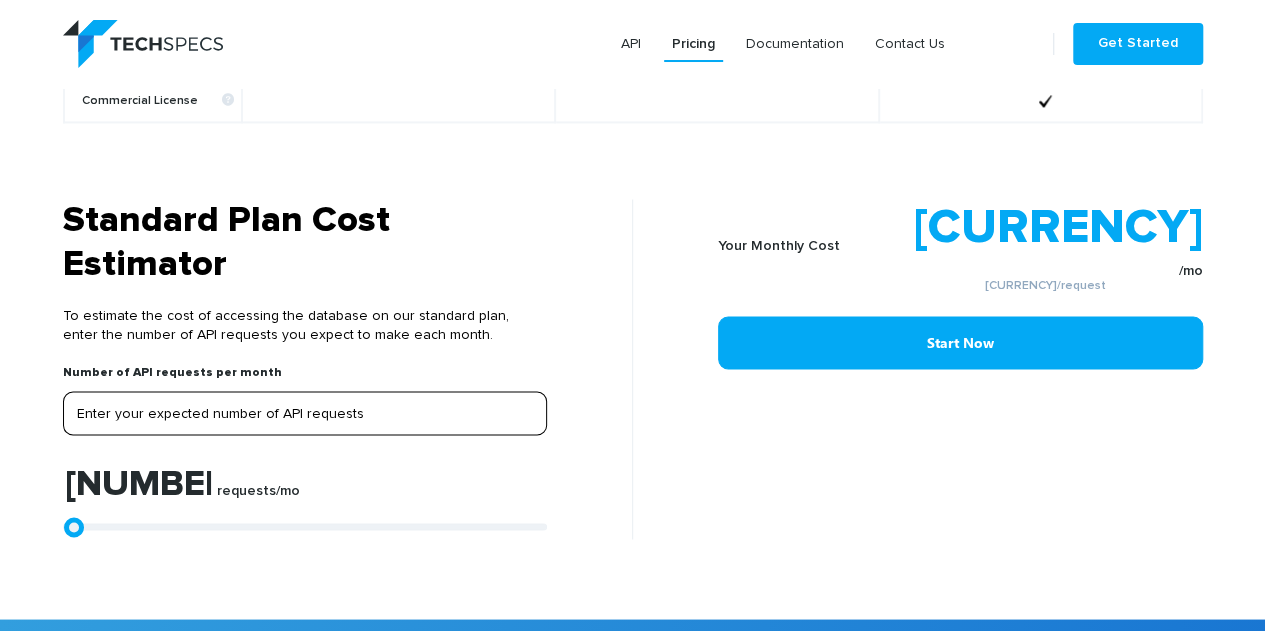 click at bounding box center (305, 413) 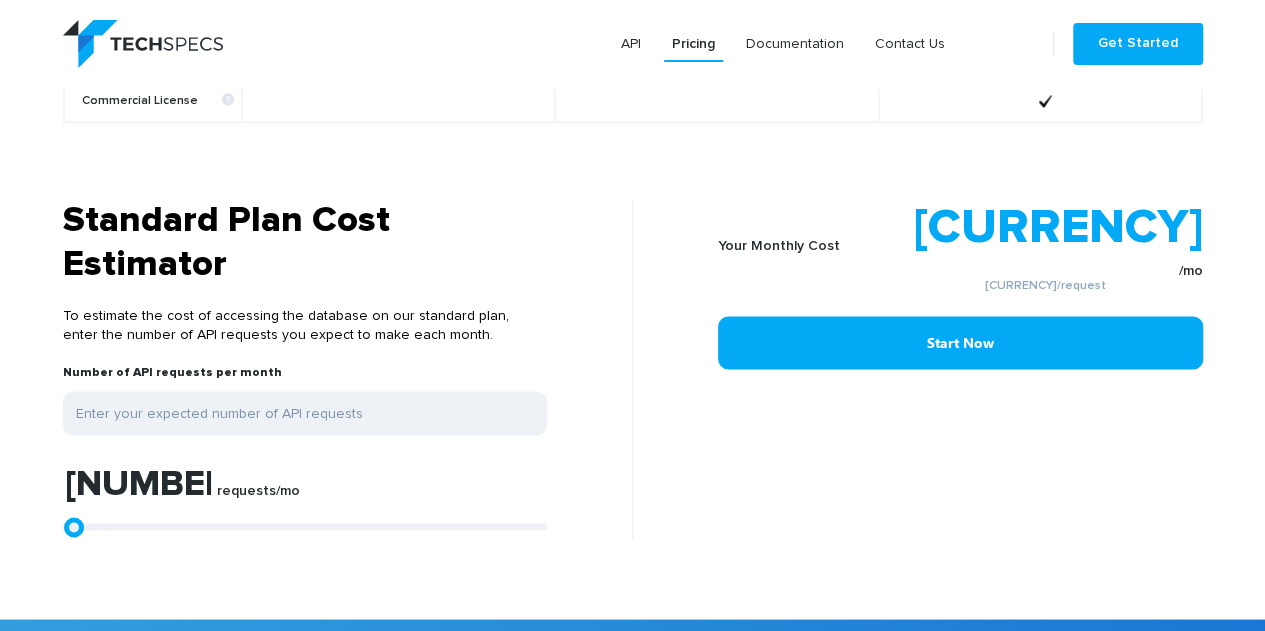 type on "[NUMBER]" 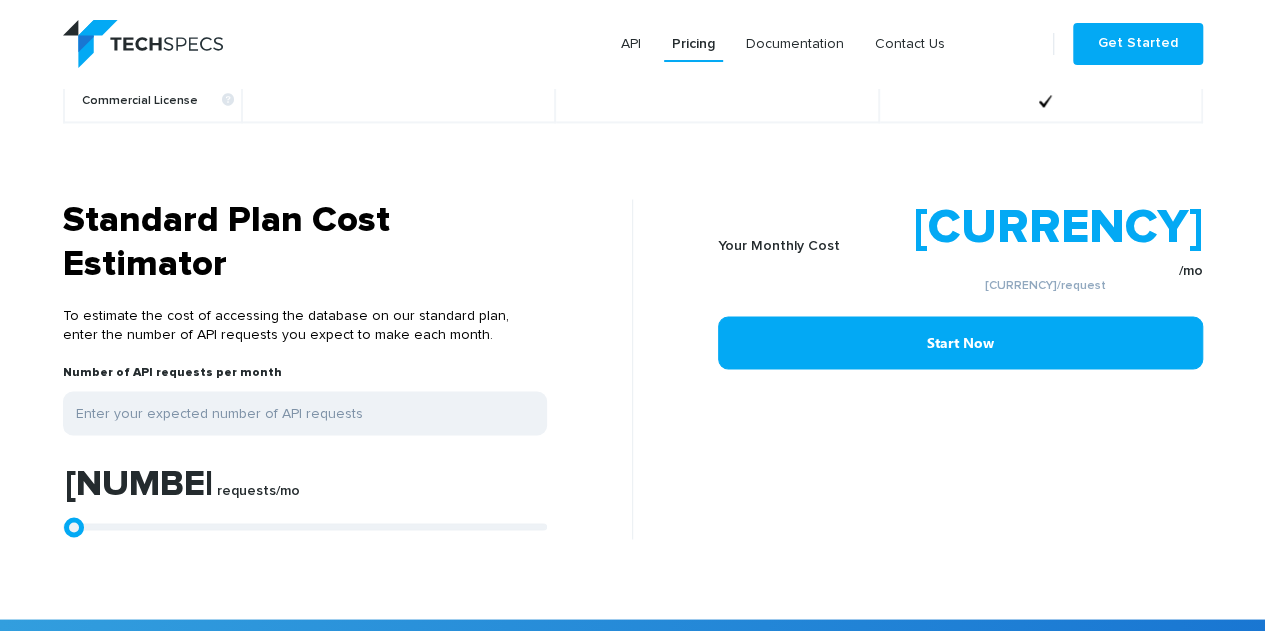 type on "[NUMBER]" 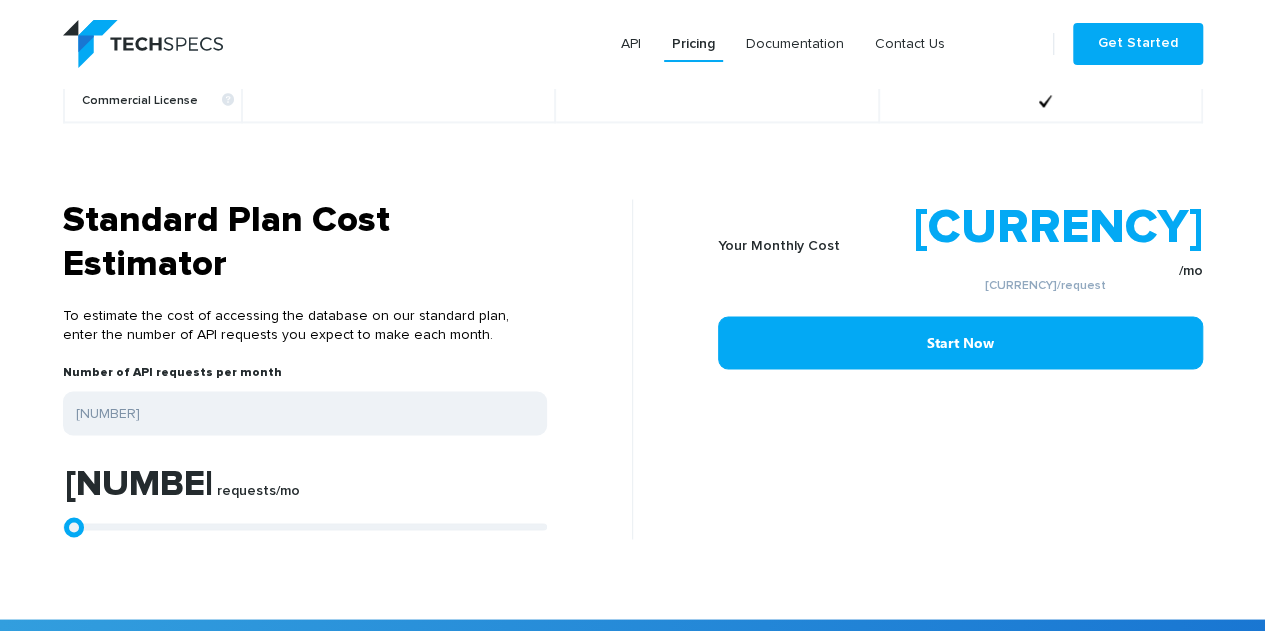 type on "[NUMBER]" 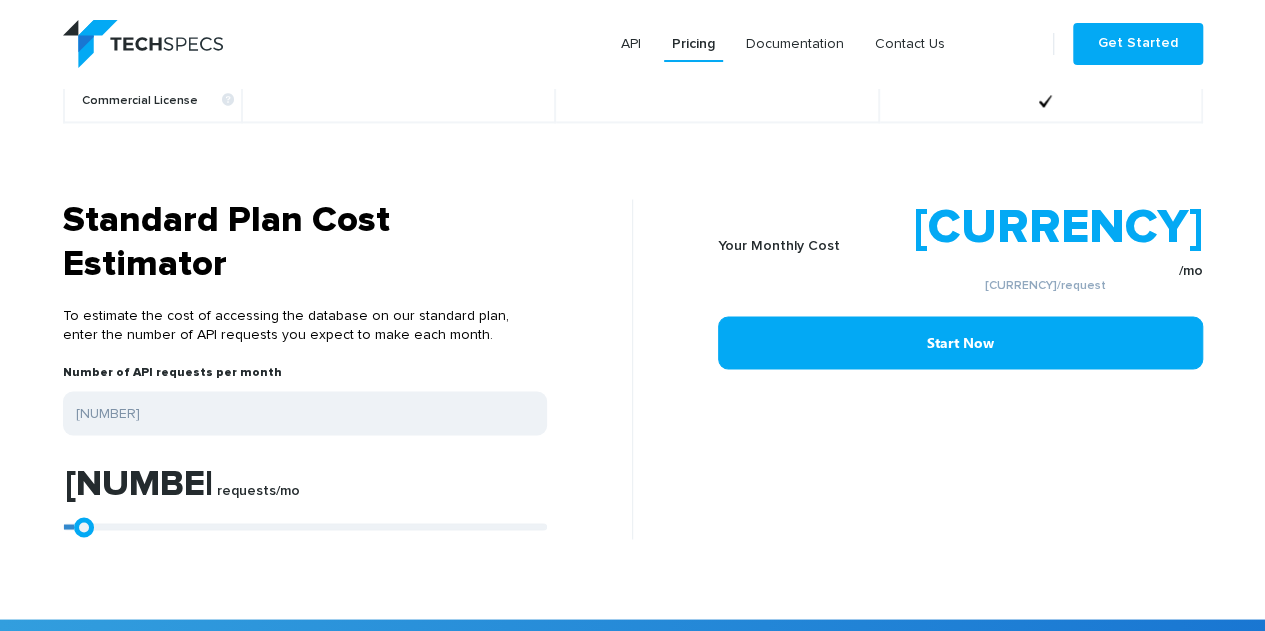 type on "[NUMBER]" 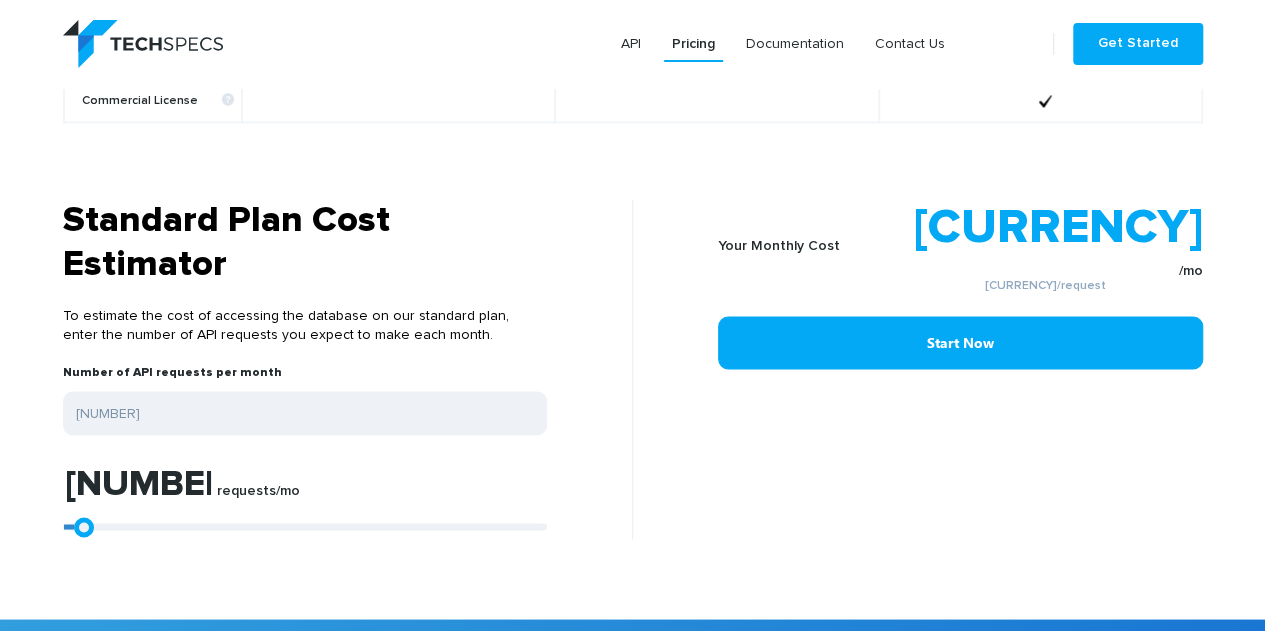 type on "[NUMBER]" 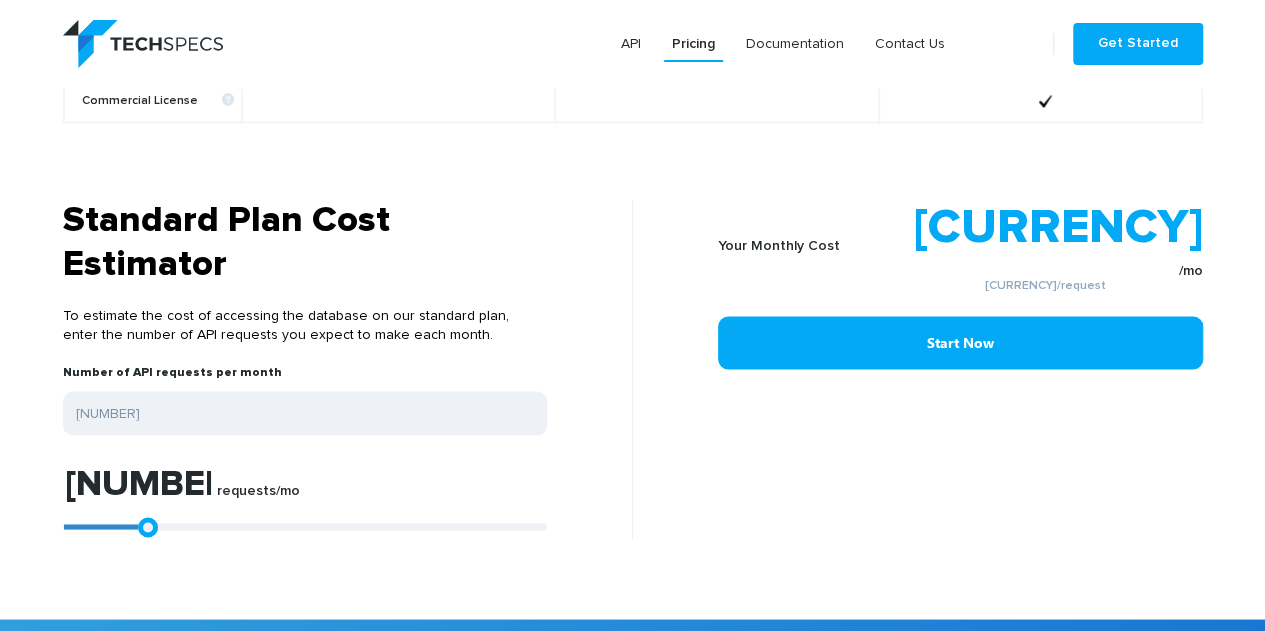 type on "15702" 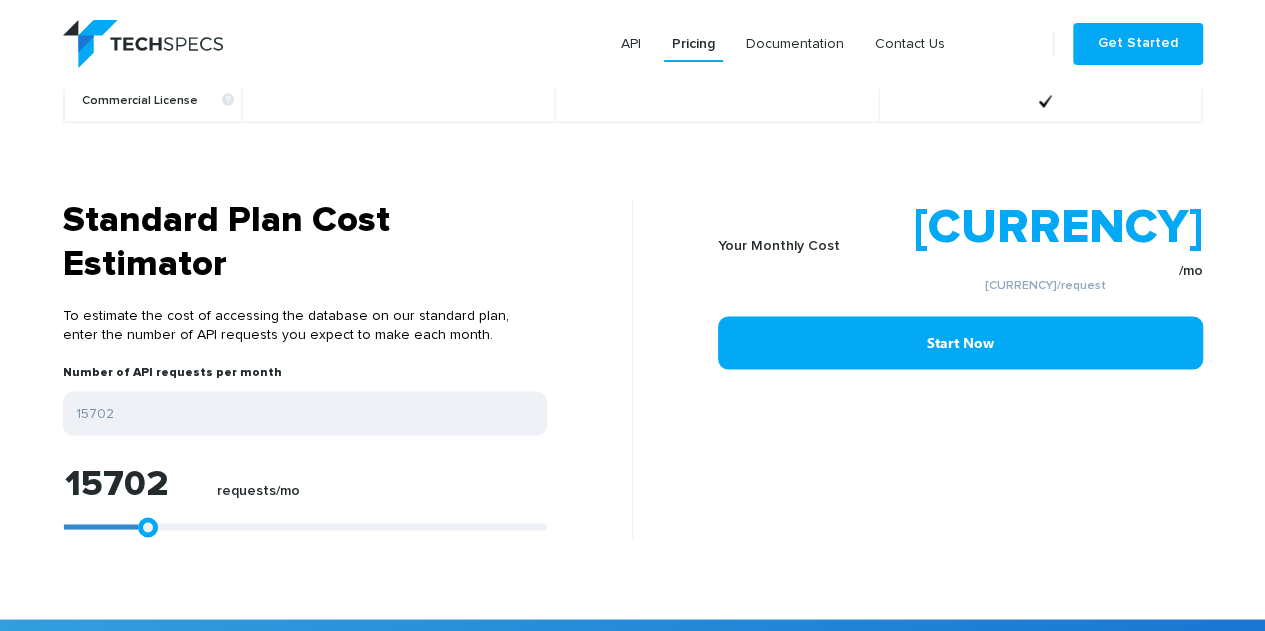 type on "[NUMBER]" 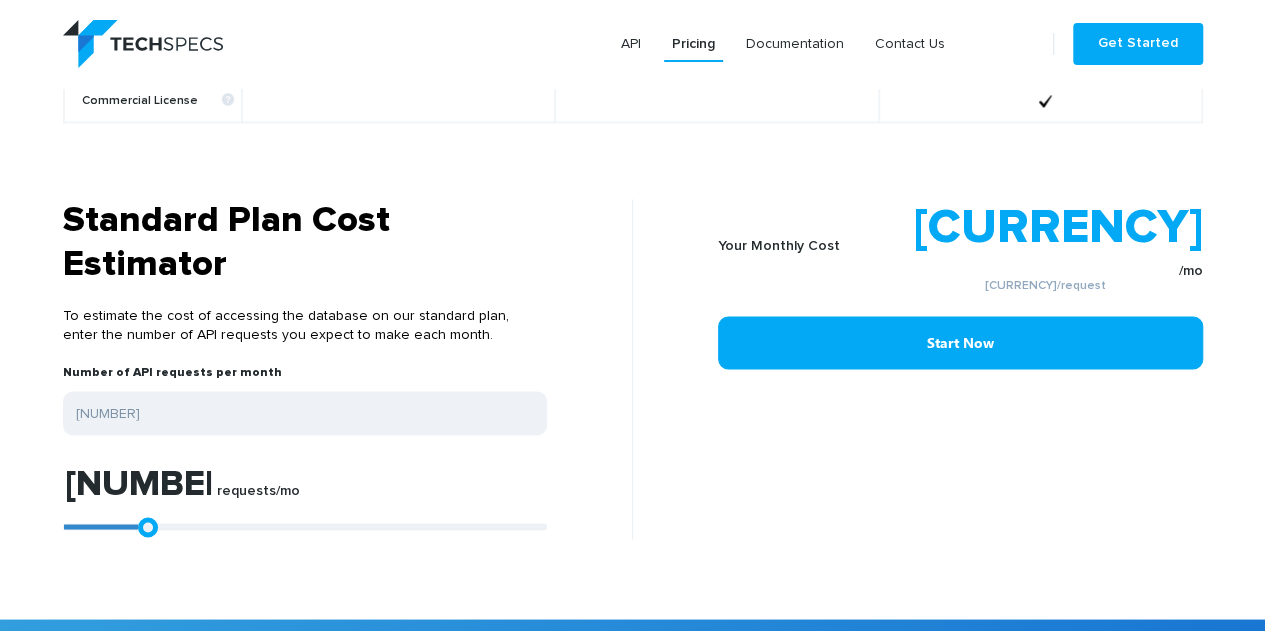 type on "[NUMBER]" 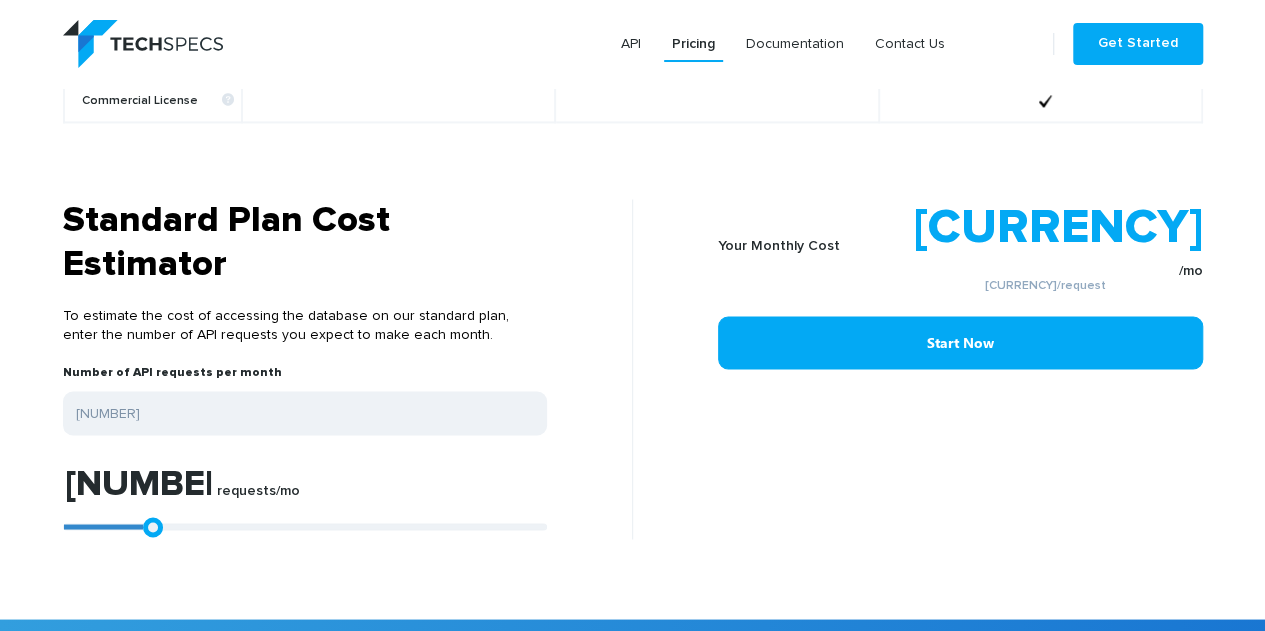 type on "[NUMBER]" 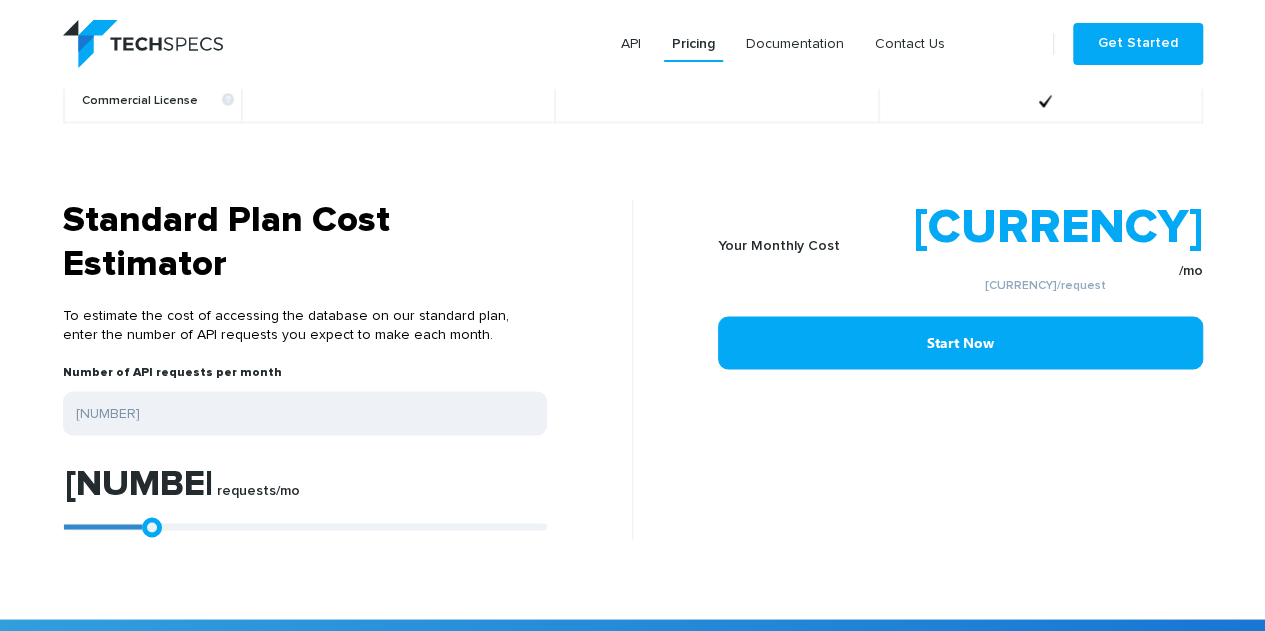 type on "[NUMBER]" 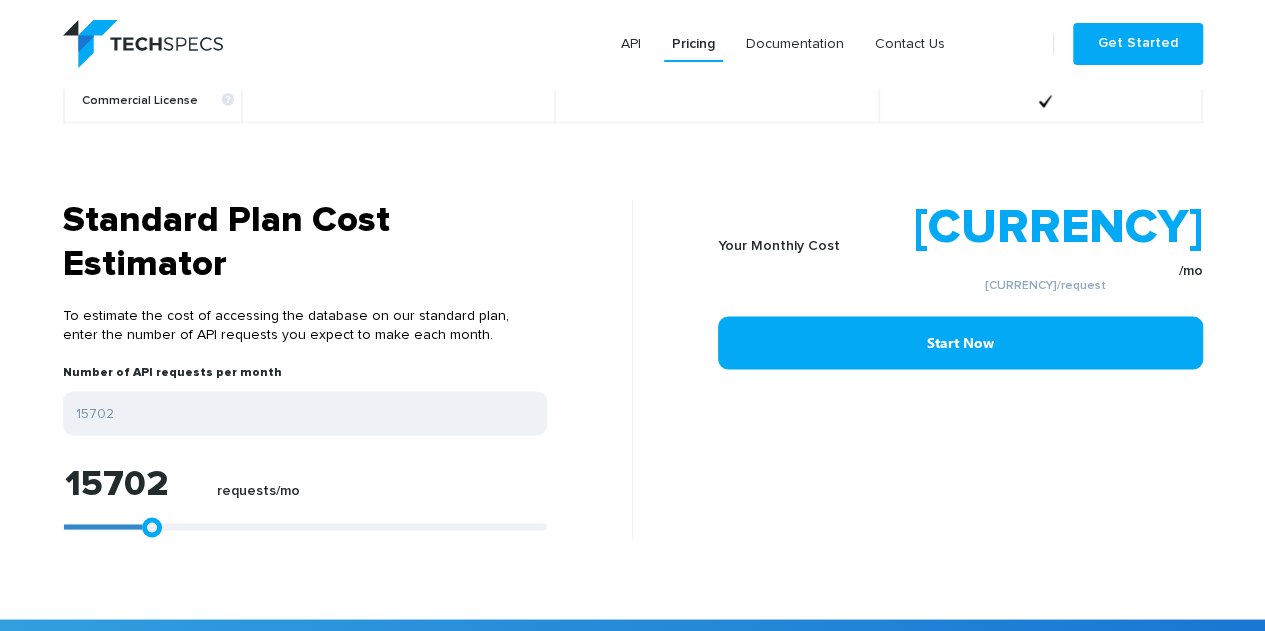 type on "[NUMBER]" 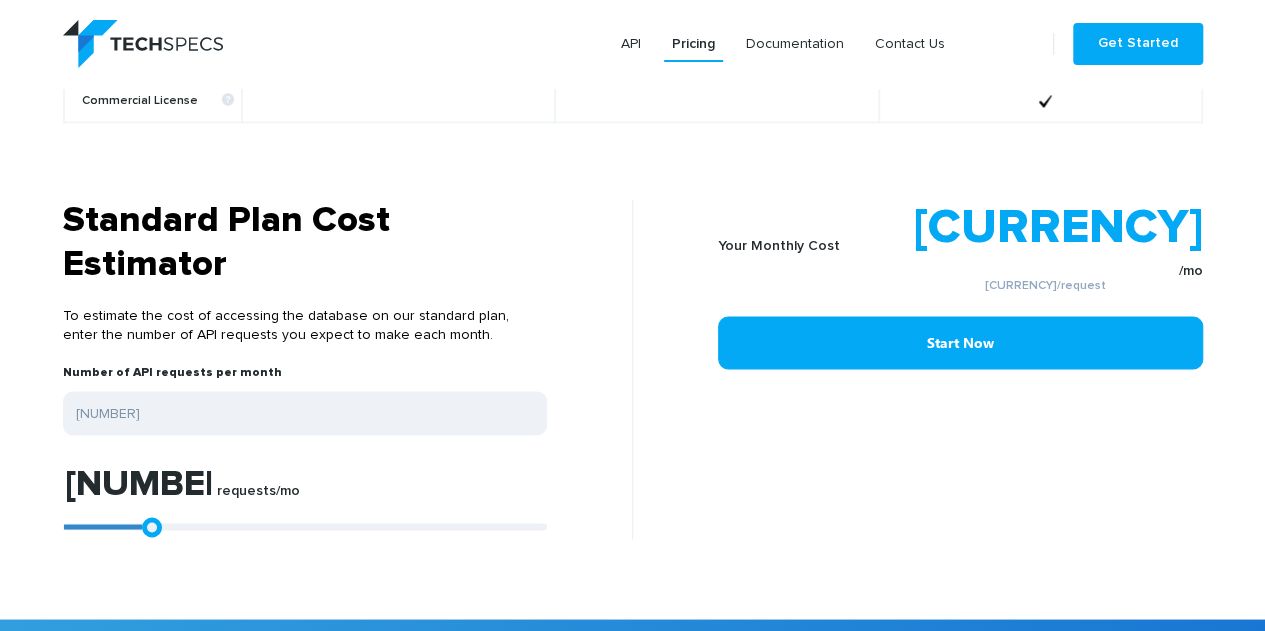 type on "[NUMBER]" 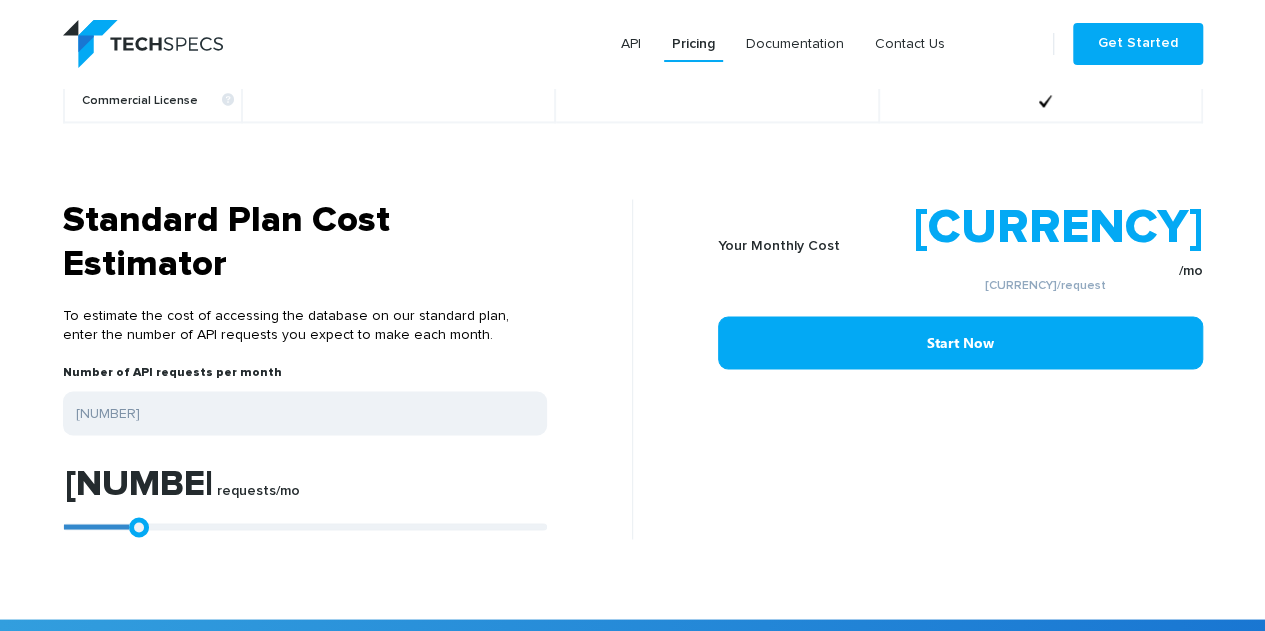 type on "[NUMBER]" 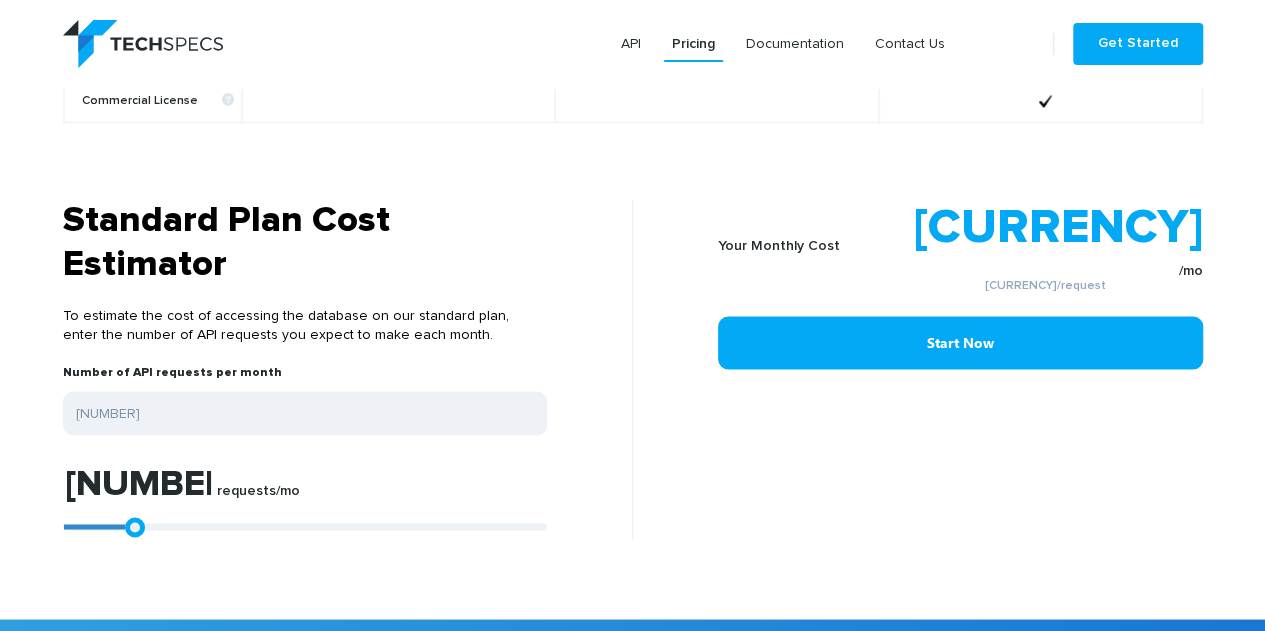 type on "[NUMBER]" 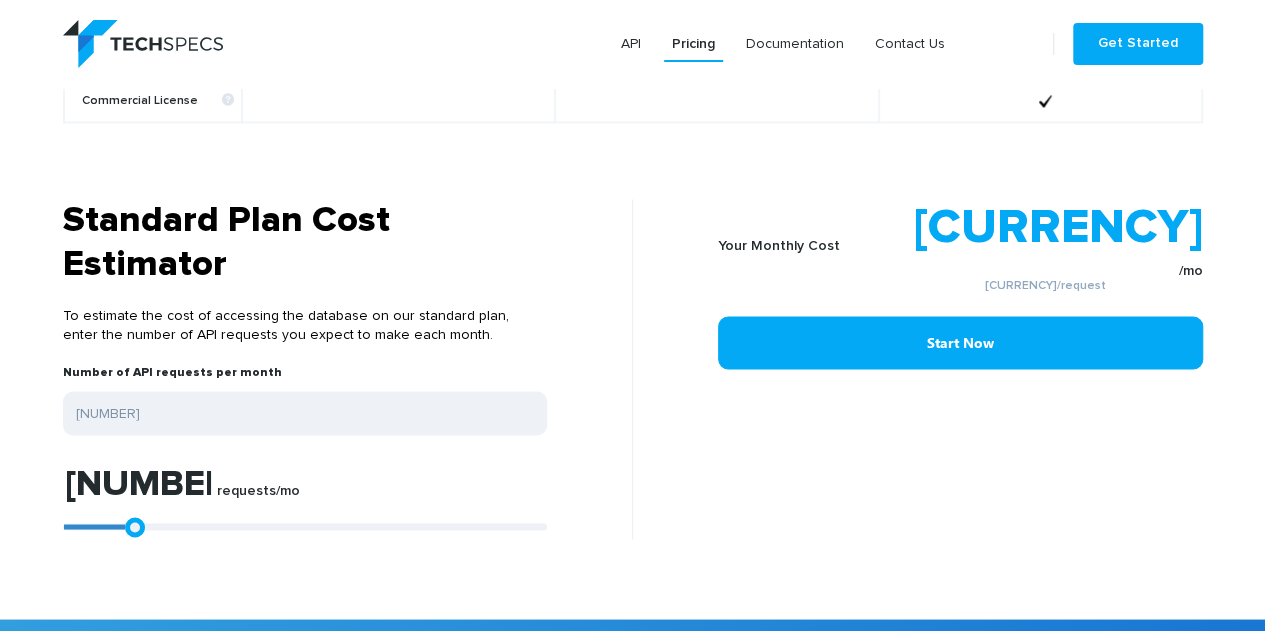 type on "[NUMBER]" 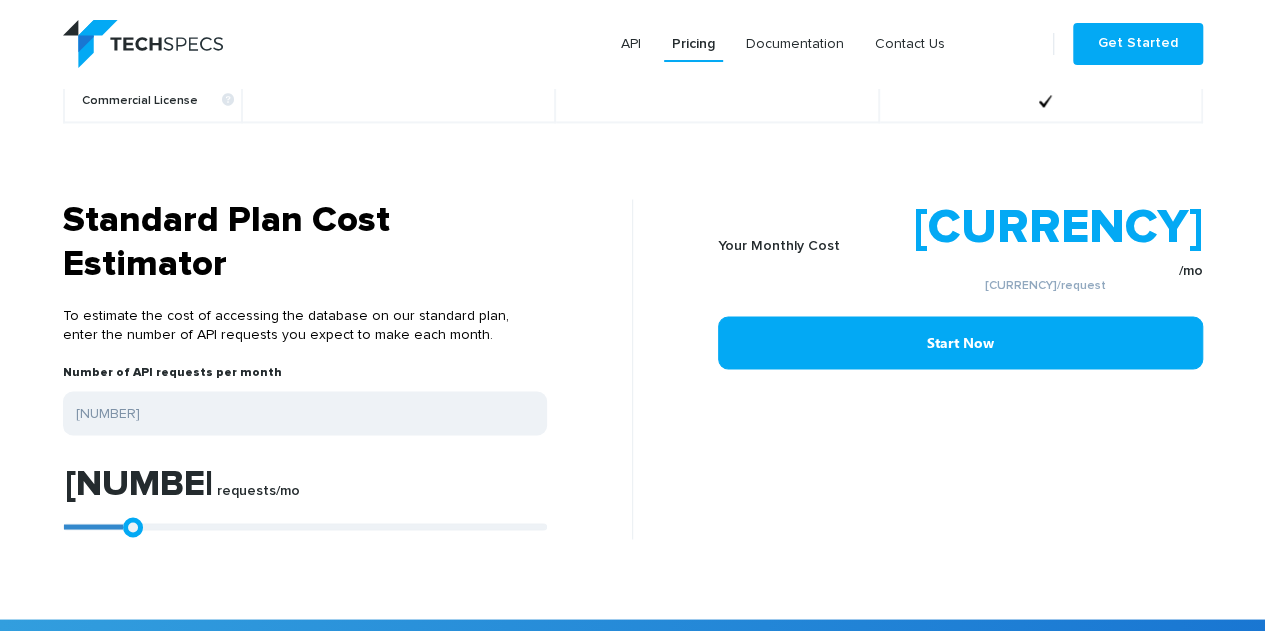 type on "[NUMBER]" 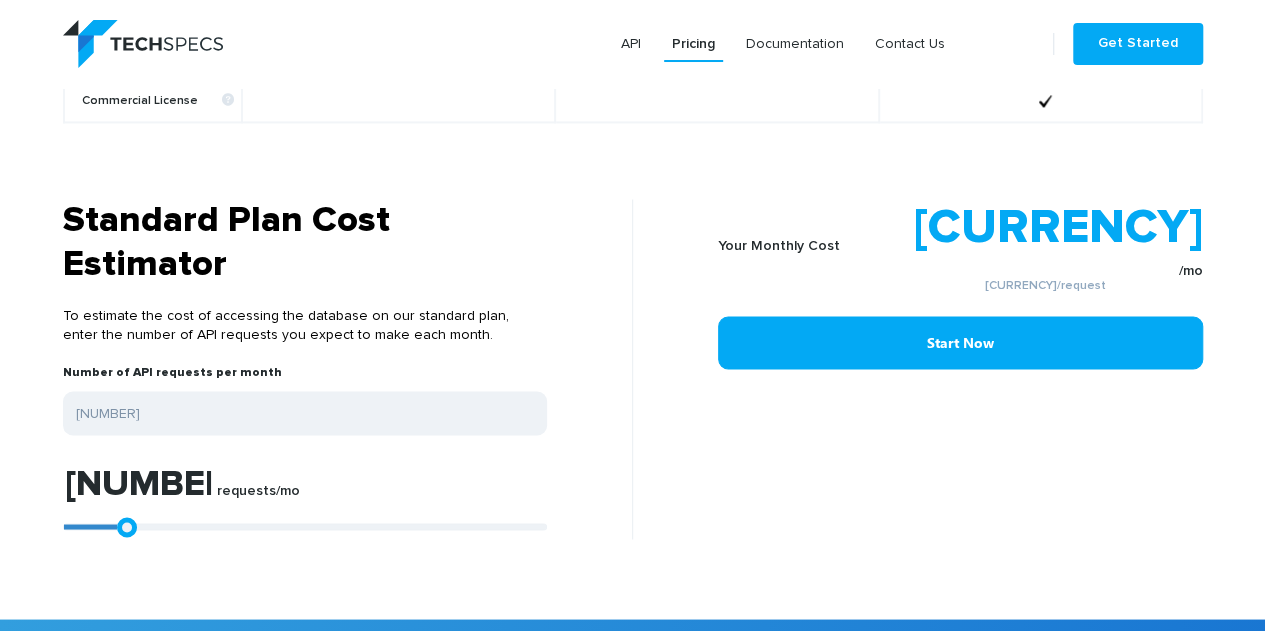type on "[NUMBER]" 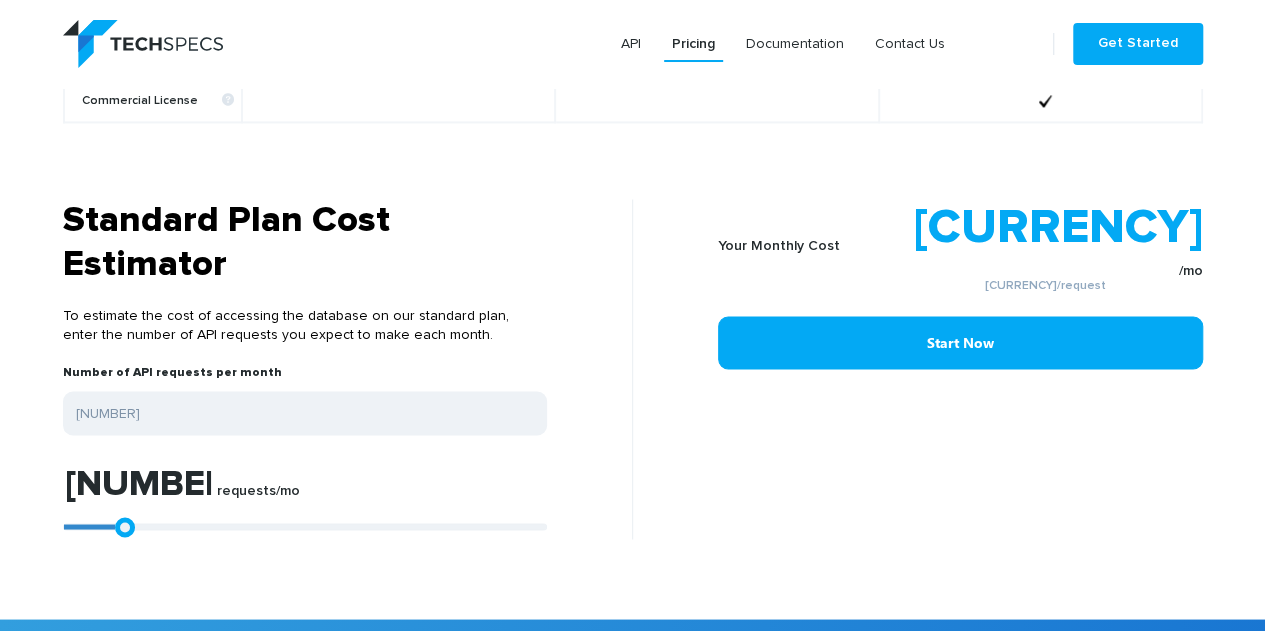 type on "[NUMBER]" 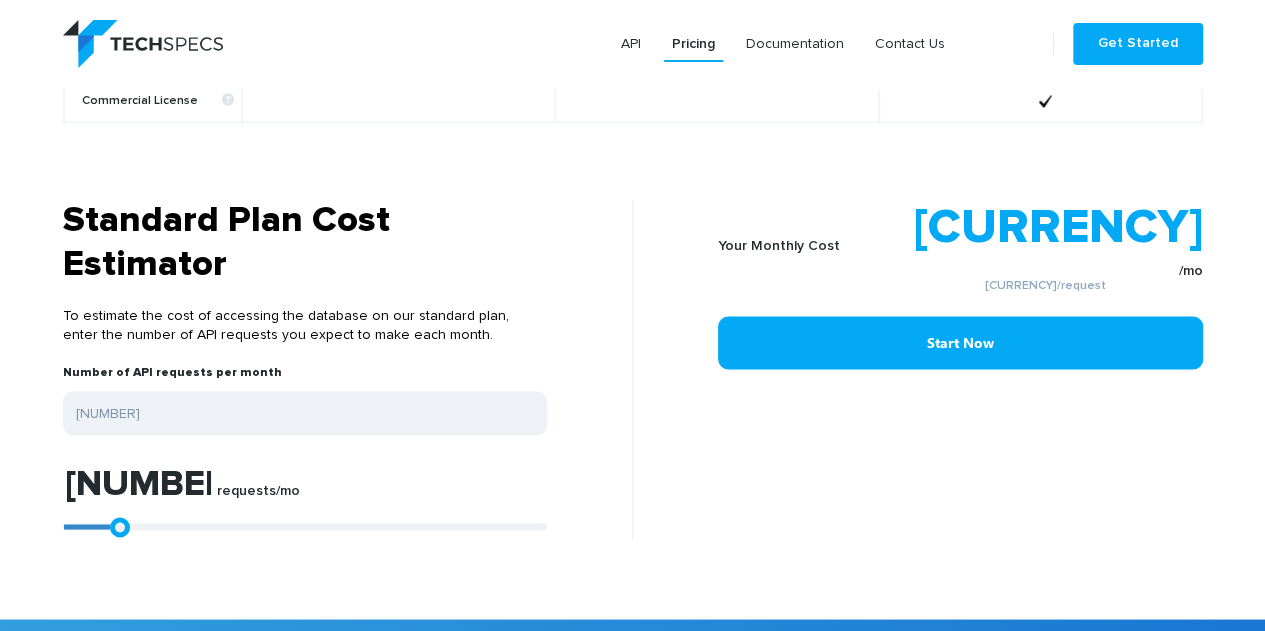 drag, startPoint x: 72, startPoint y: 521, endPoint x: 113, endPoint y: 512, distance: 41.976185 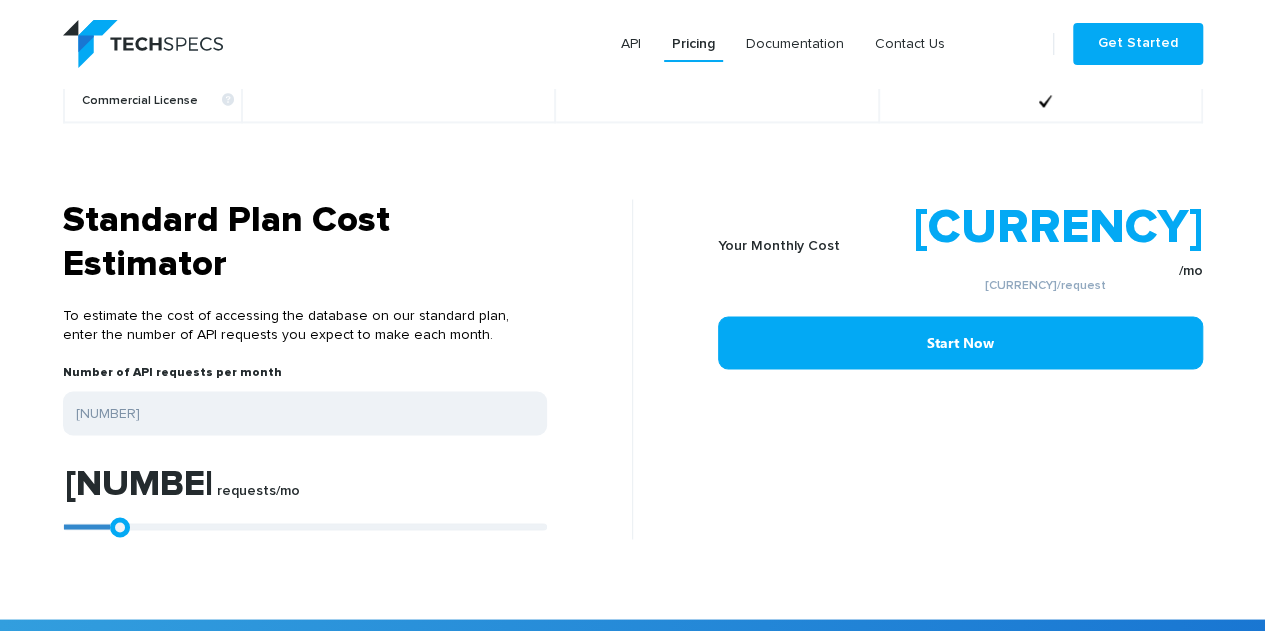 click on "Standard Plan Cost Estimator" at bounding box center [305, 243] 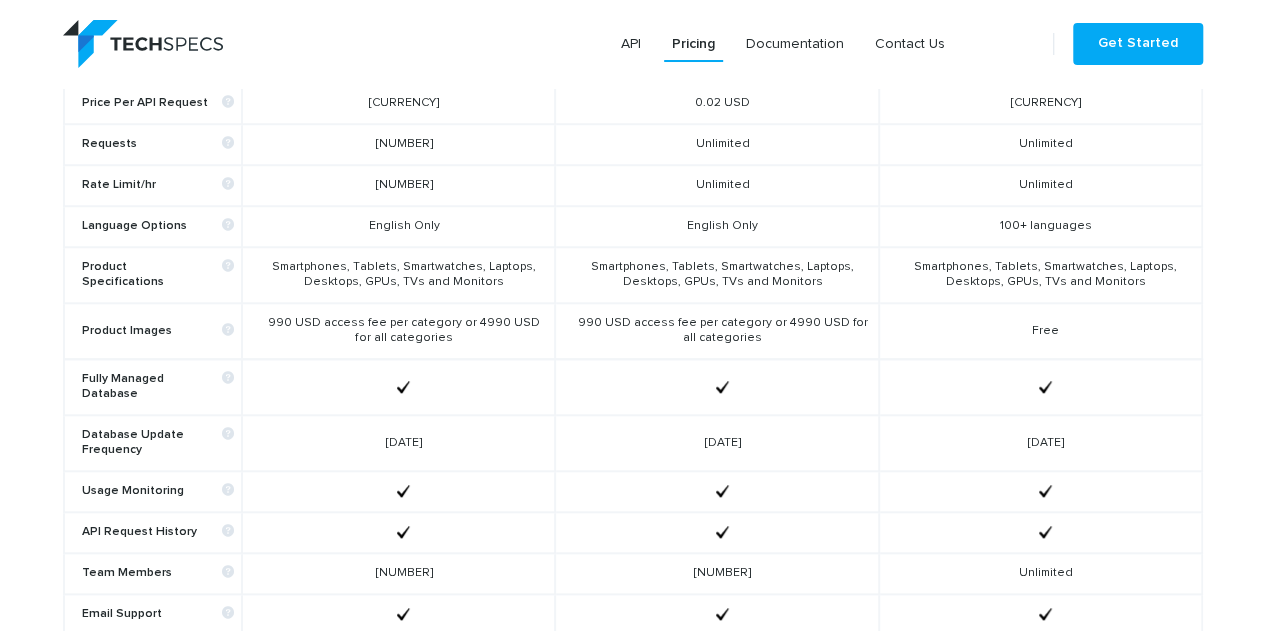scroll, scrollTop: 500, scrollLeft: 0, axis: vertical 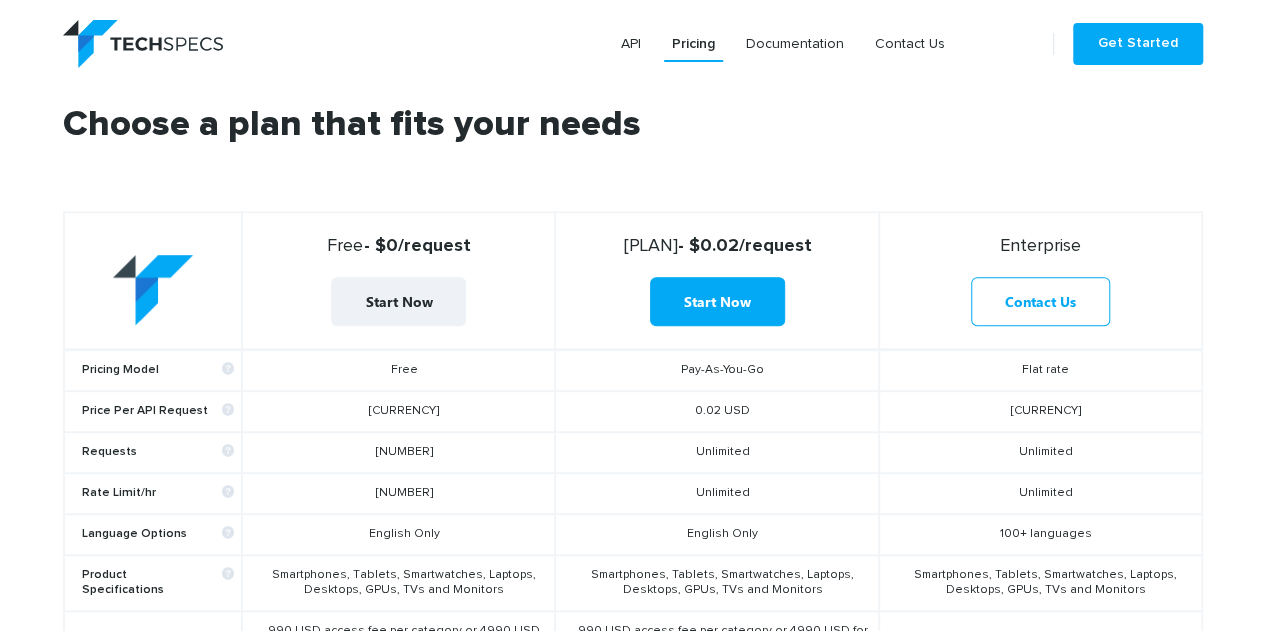 click on "Choose a plan that fits your needs" at bounding box center (633, 159) 